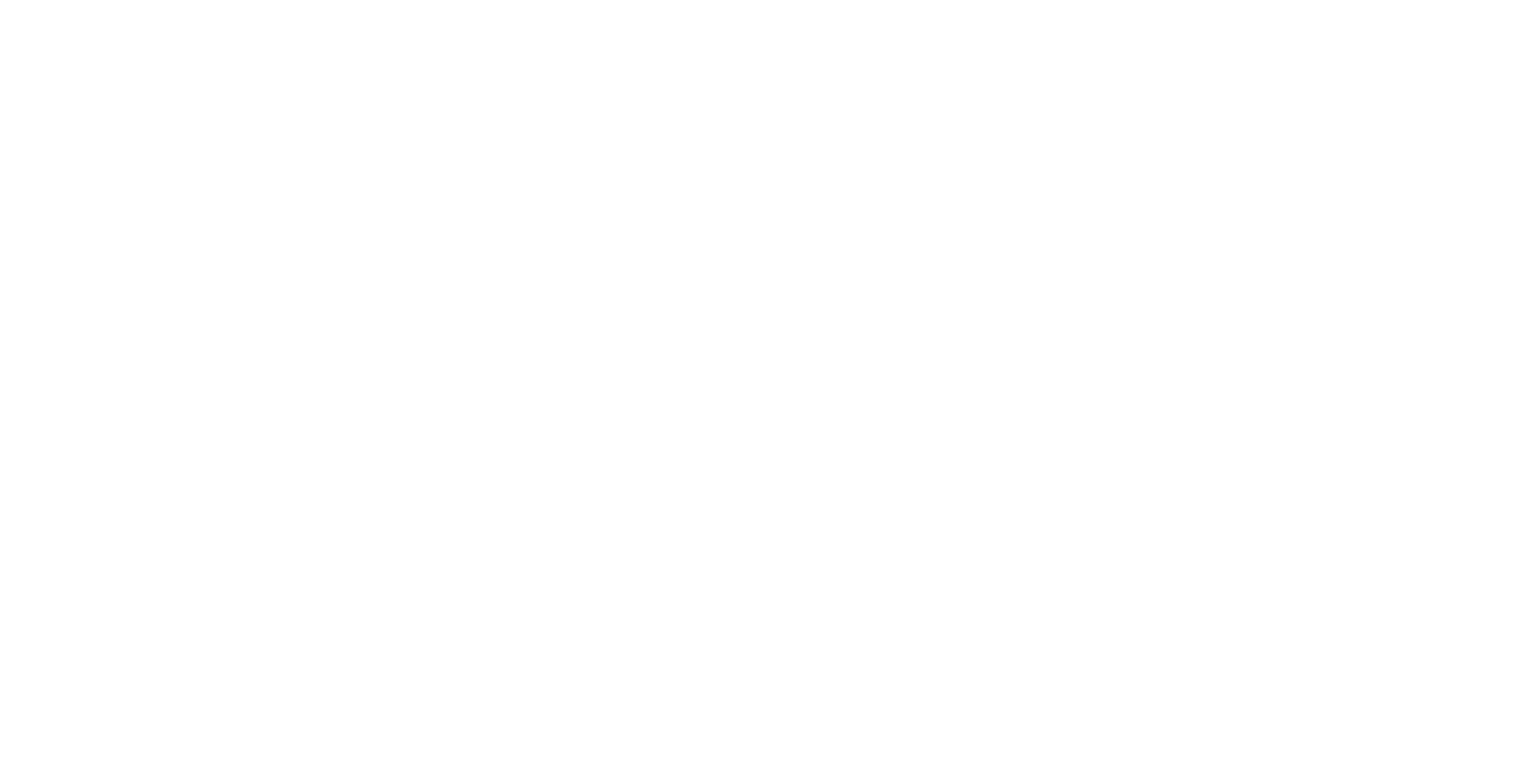 scroll, scrollTop: 0, scrollLeft: 0, axis: both 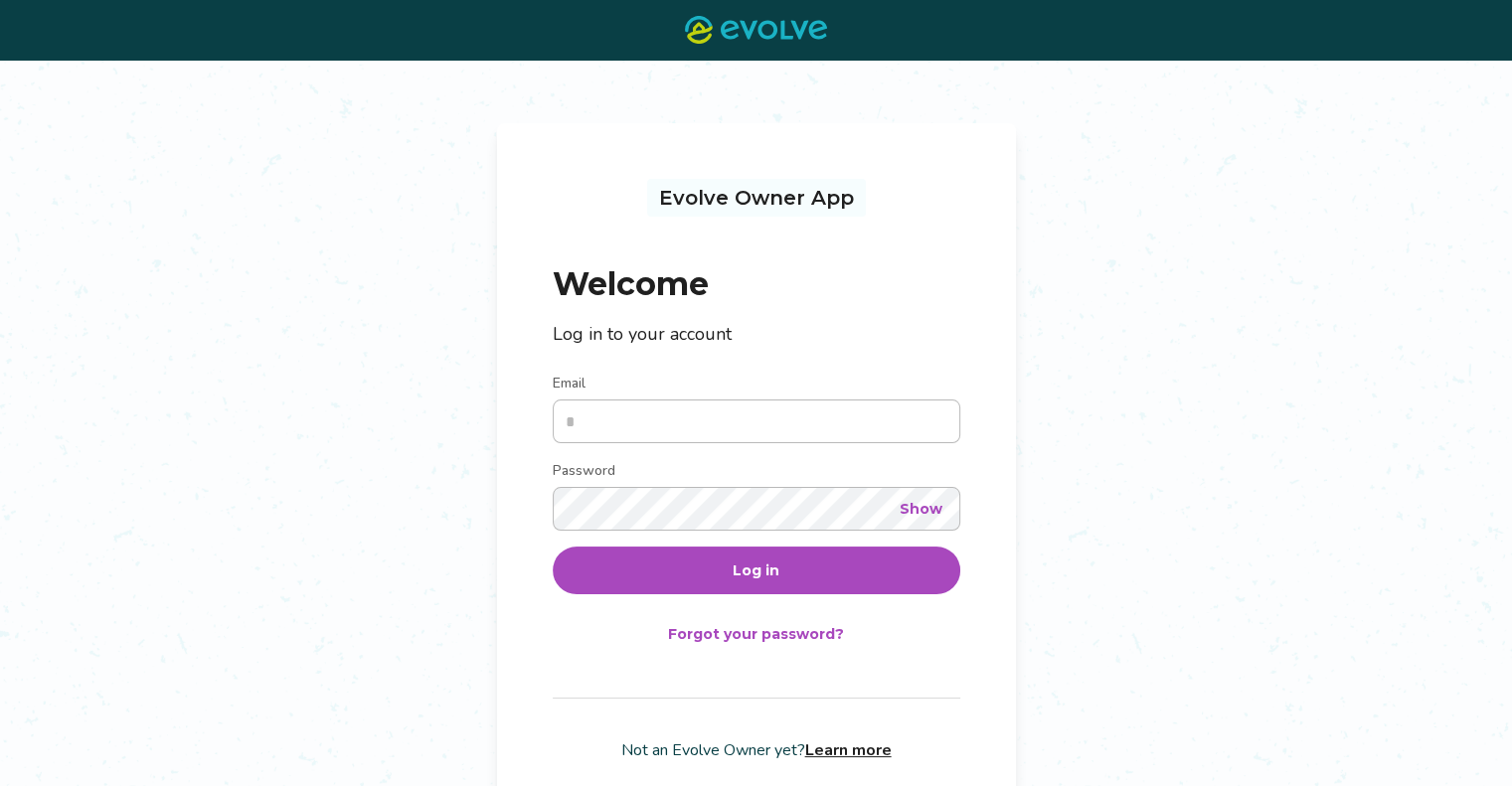 type on "**********" 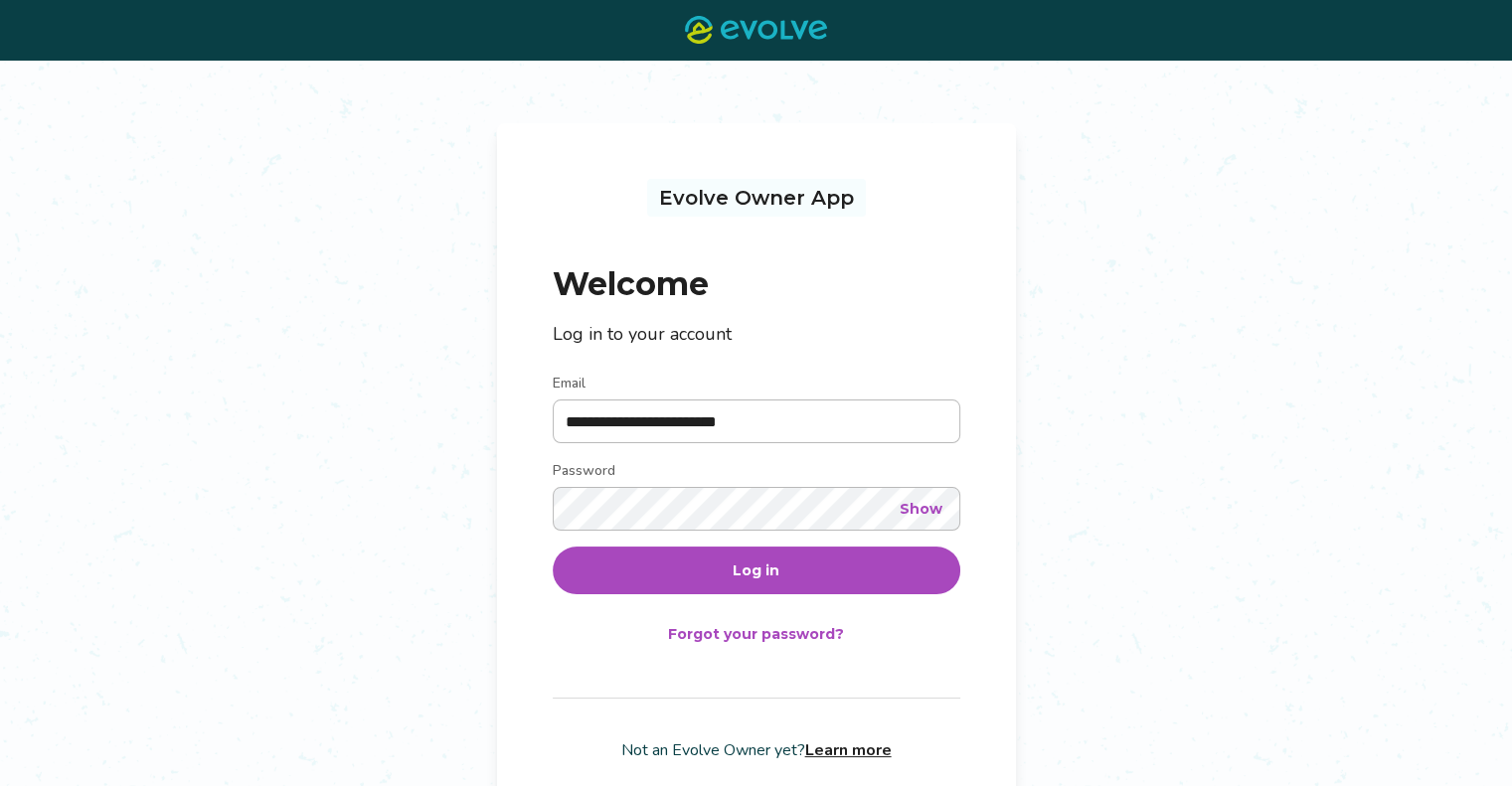 click on "Log in" at bounding box center [756, 570] 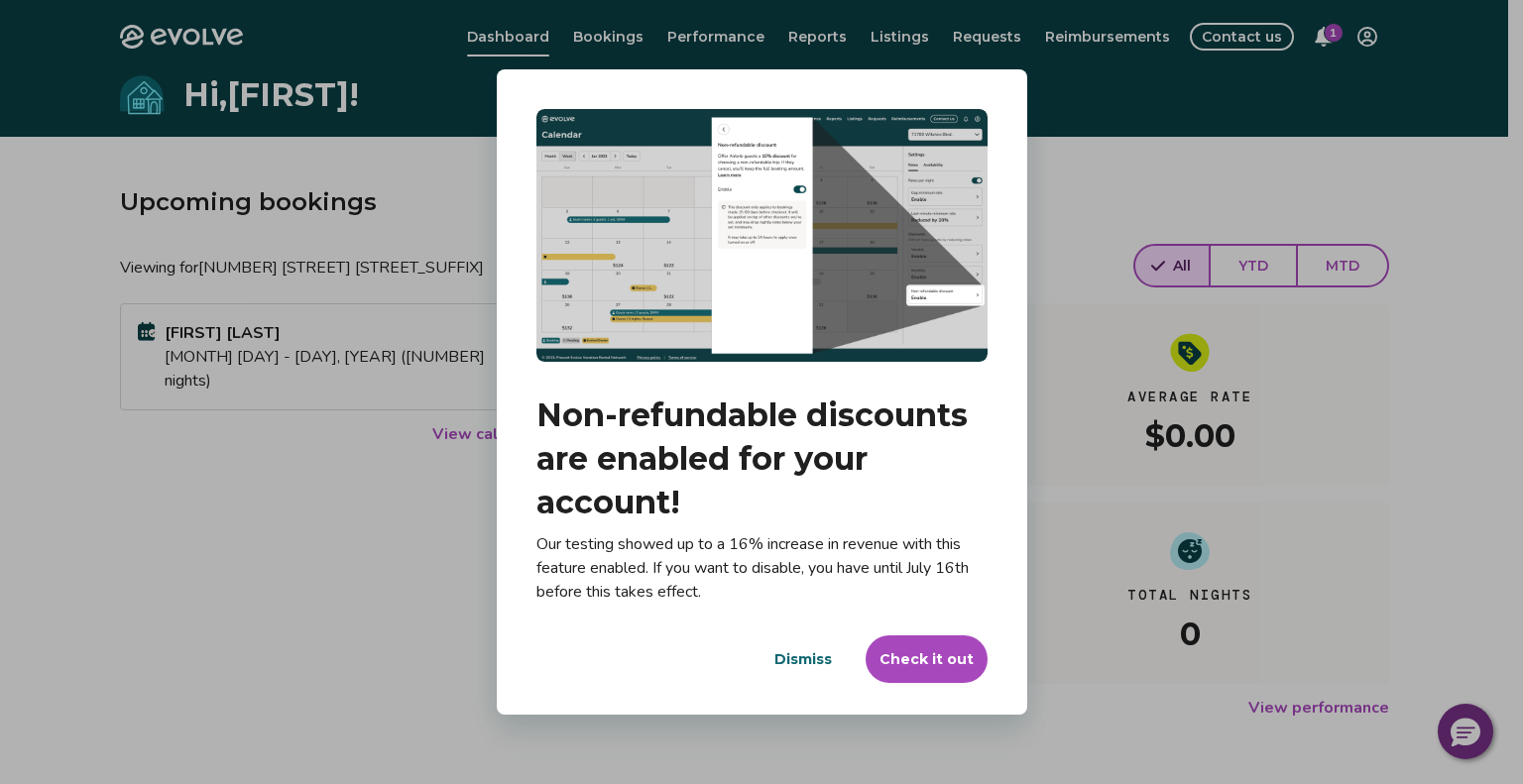click on "Dismiss" at bounding box center [803, 659] 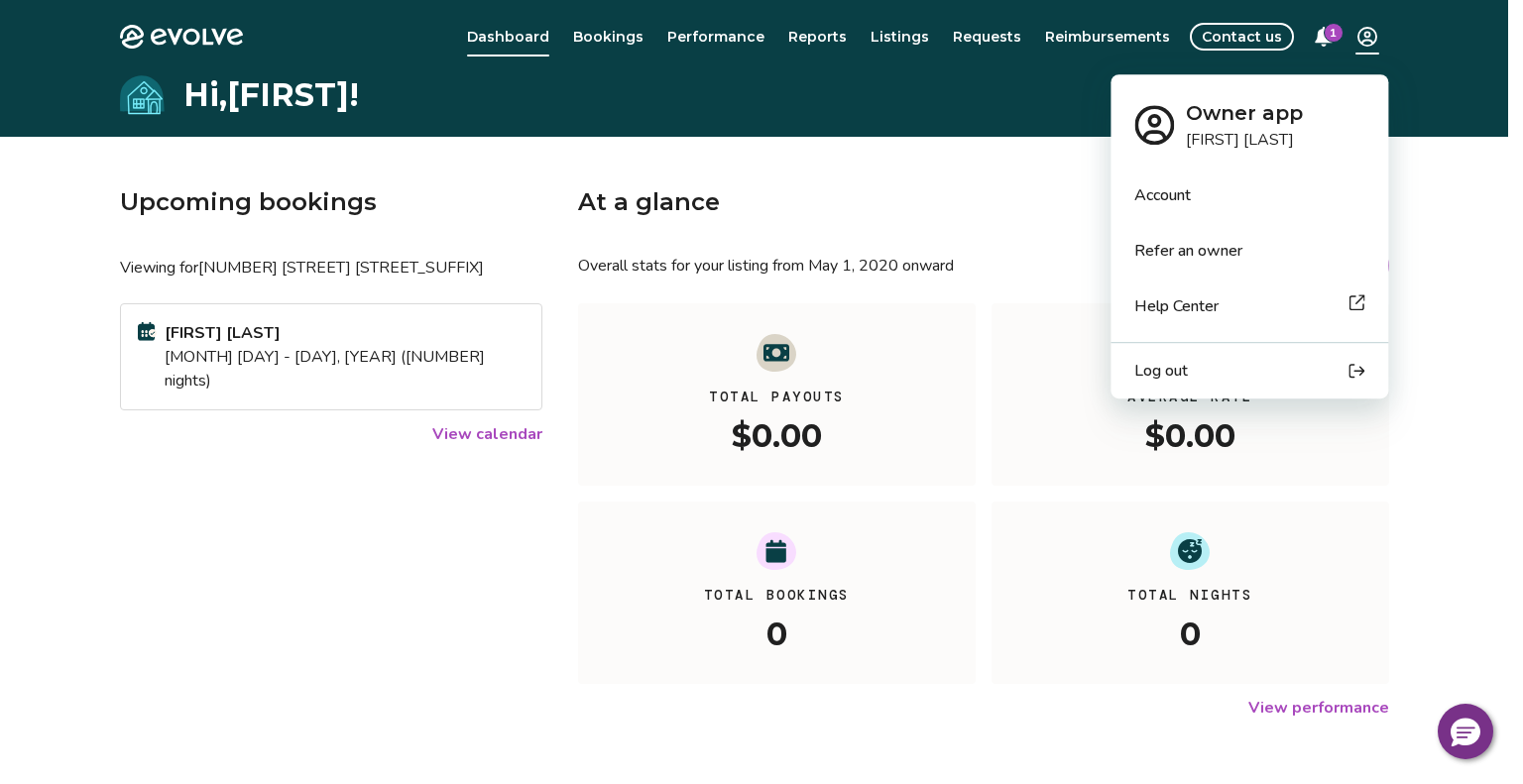 click on "Evolve Dashboard Bookings Performance Reports Listings Requests Reimbursements Contact us 1 Hi,  Tyler ! Upcoming bookings Viewing for  627 Bear Valley Rd Kelsey Gilmore Jul 13 - 31, 2025 (49 nights) View calendar At a glance Overall stats for your listing from May 1, 2020 onward All YTD MTD Total Payouts $0.00 Average Rate $0.00 Total Bookings 0 Total Nights 0 View performance Looking for the booking site links to your listing?  You can find these under  the  Listings  overview © 2013-Present Evolve Vacation Rental Network Privacy Policy | Terms of Service
Owner app Tyler   Crain Account Refer an owner Help Center Log out" at bounding box center (762, 512) 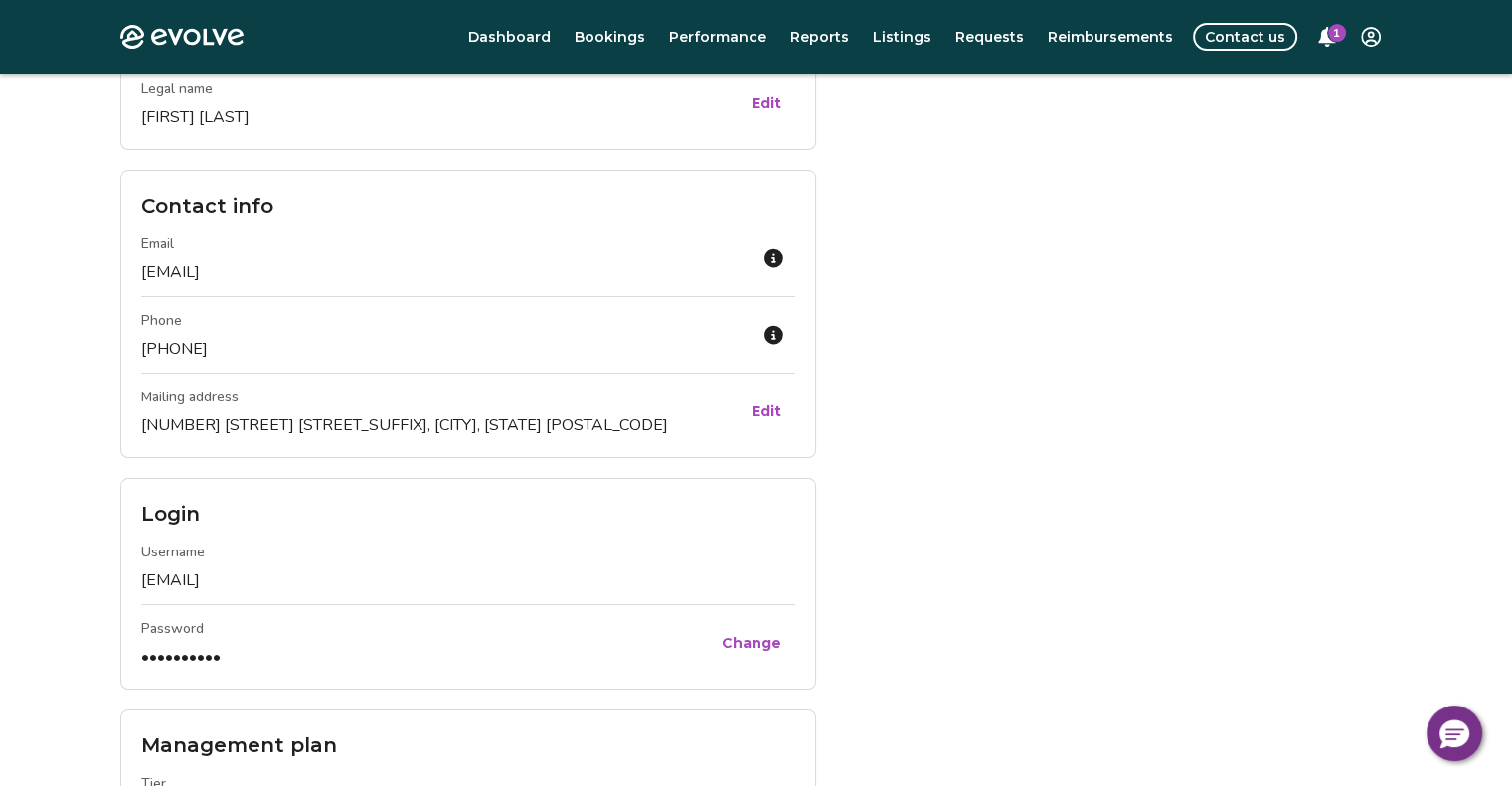 scroll, scrollTop: 0, scrollLeft: 0, axis: both 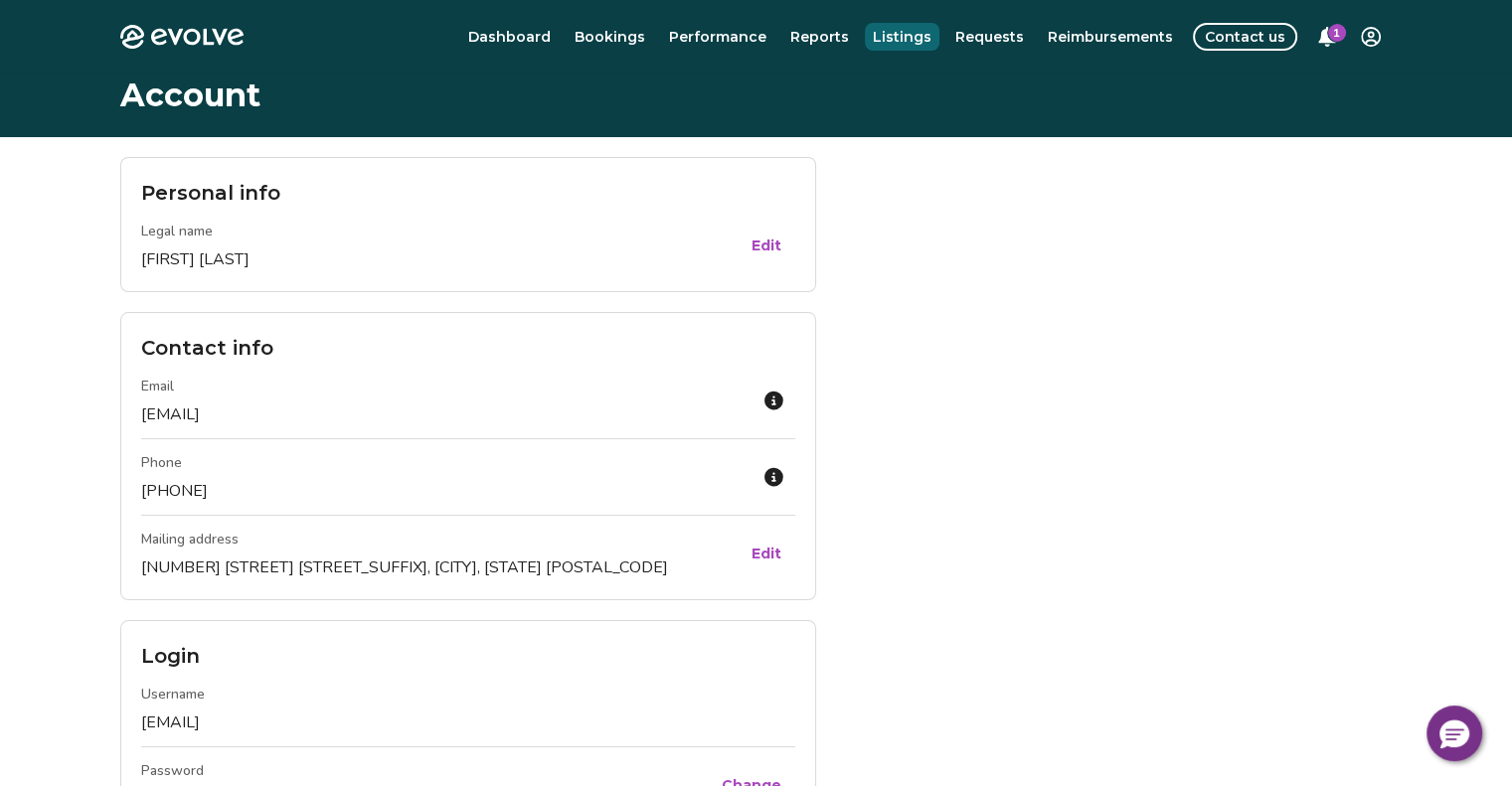 click on "Listings" at bounding box center (902, 37) 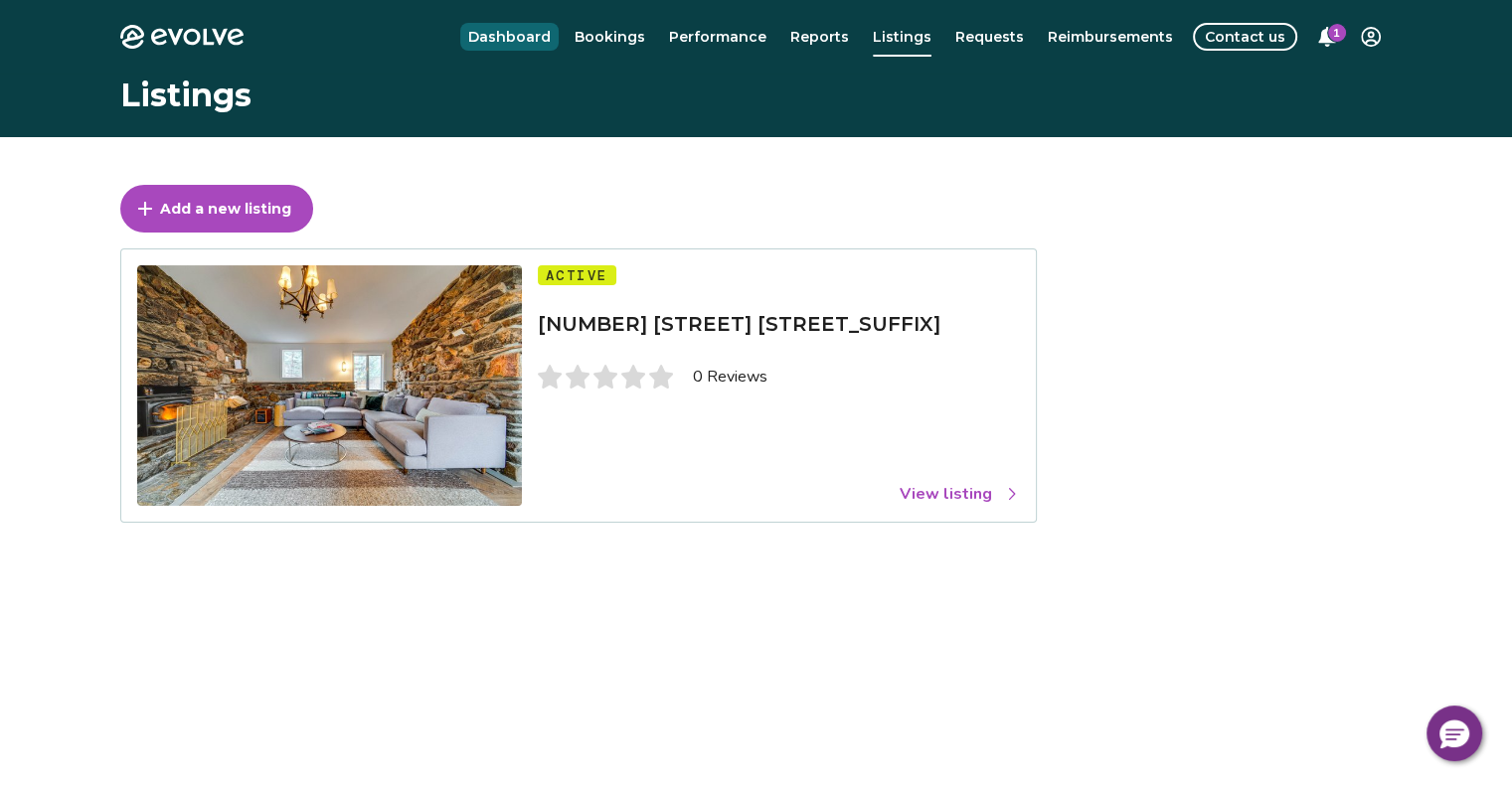 click on "Dashboard" at bounding box center [509, 37] 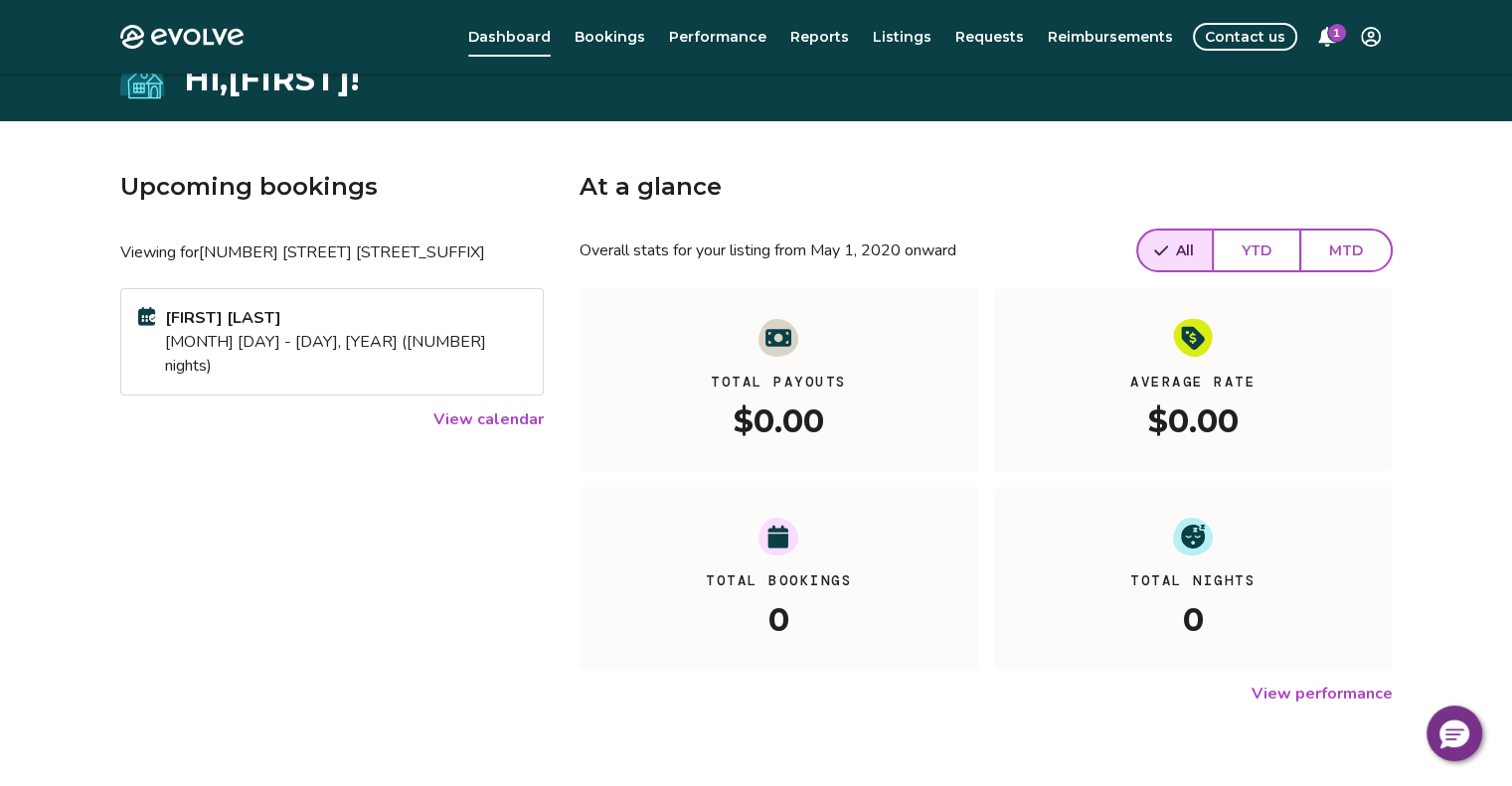 scroll, scrollTop: 0, scrollLeft: 0, axis: both 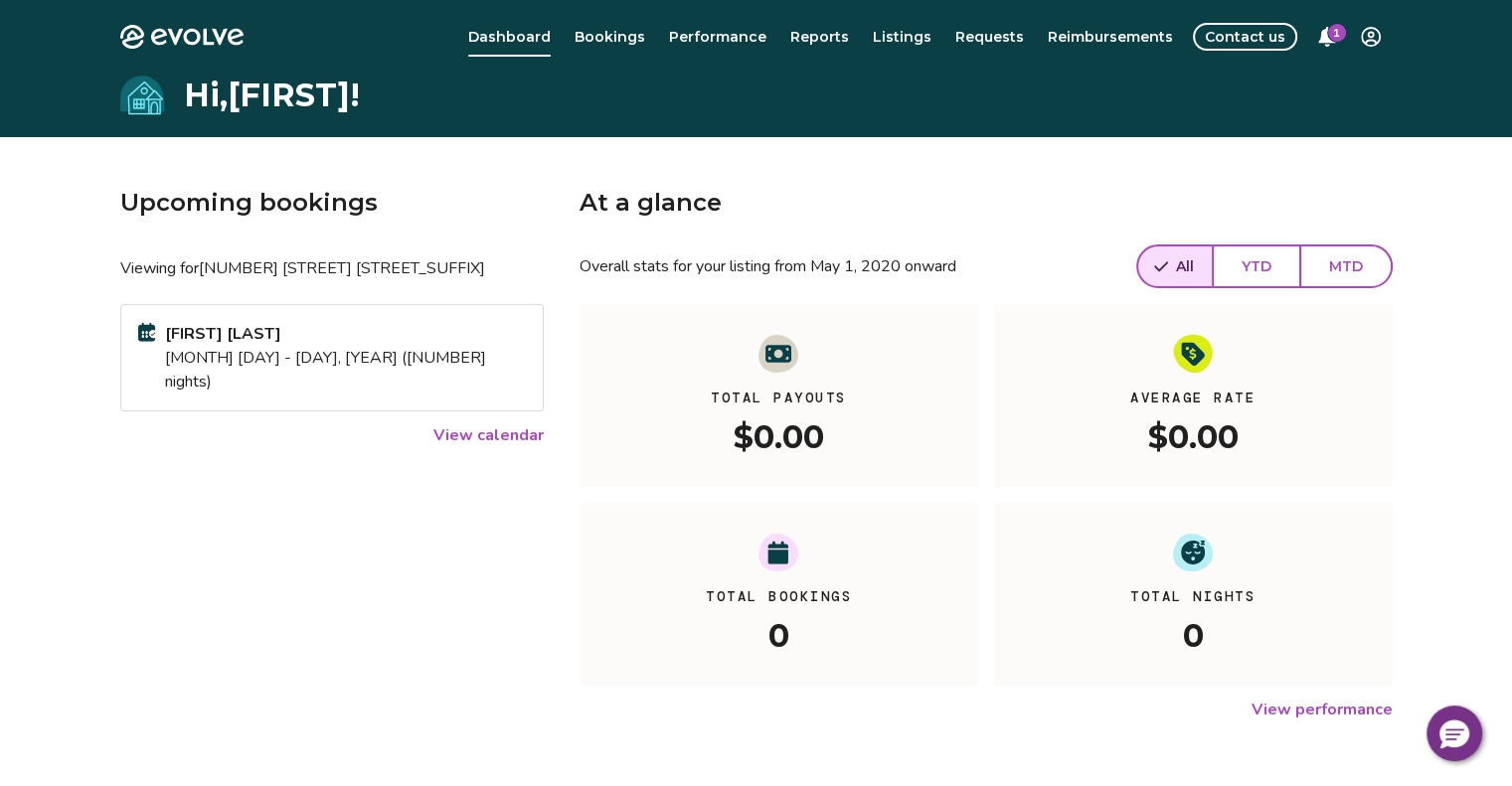 click 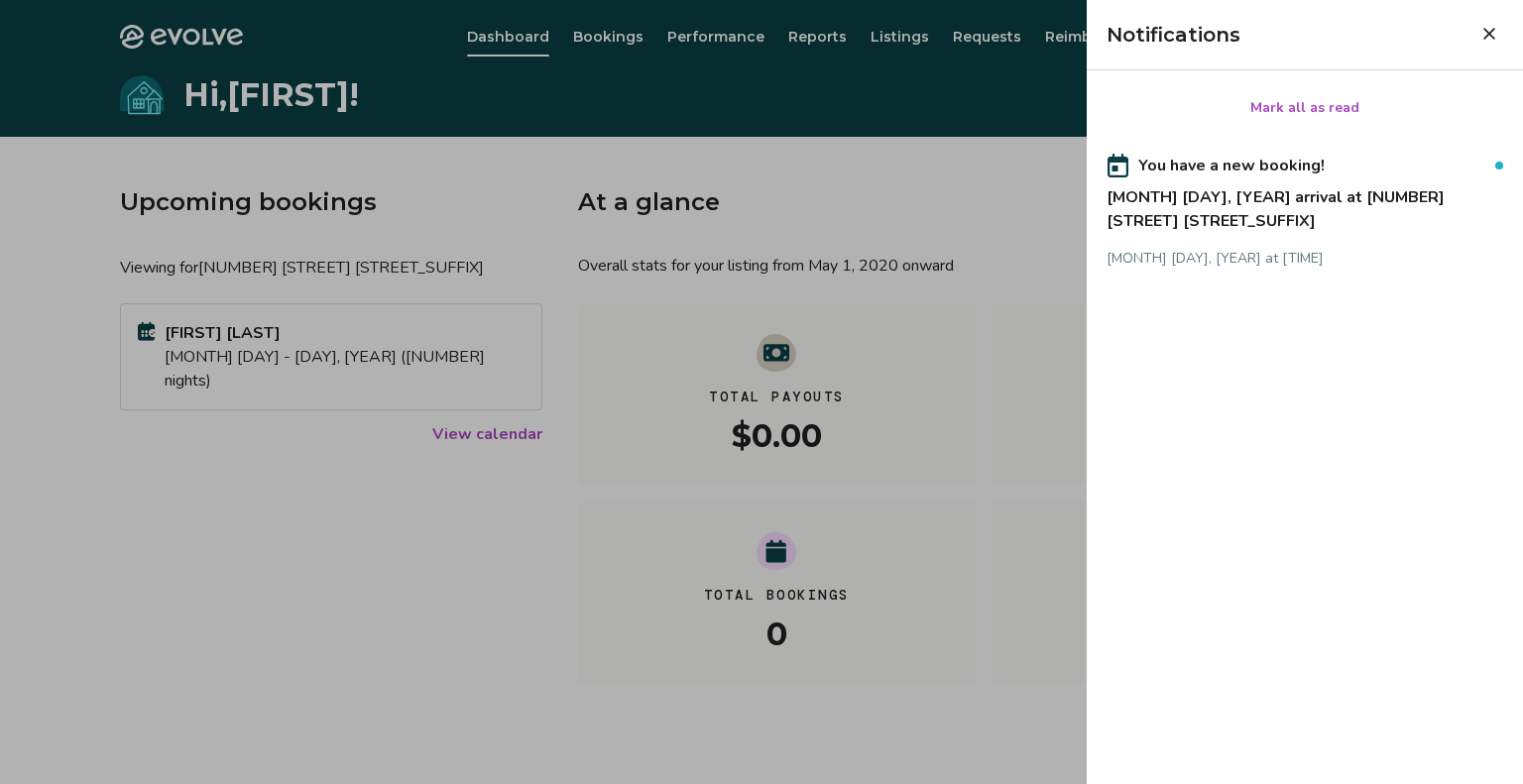 click 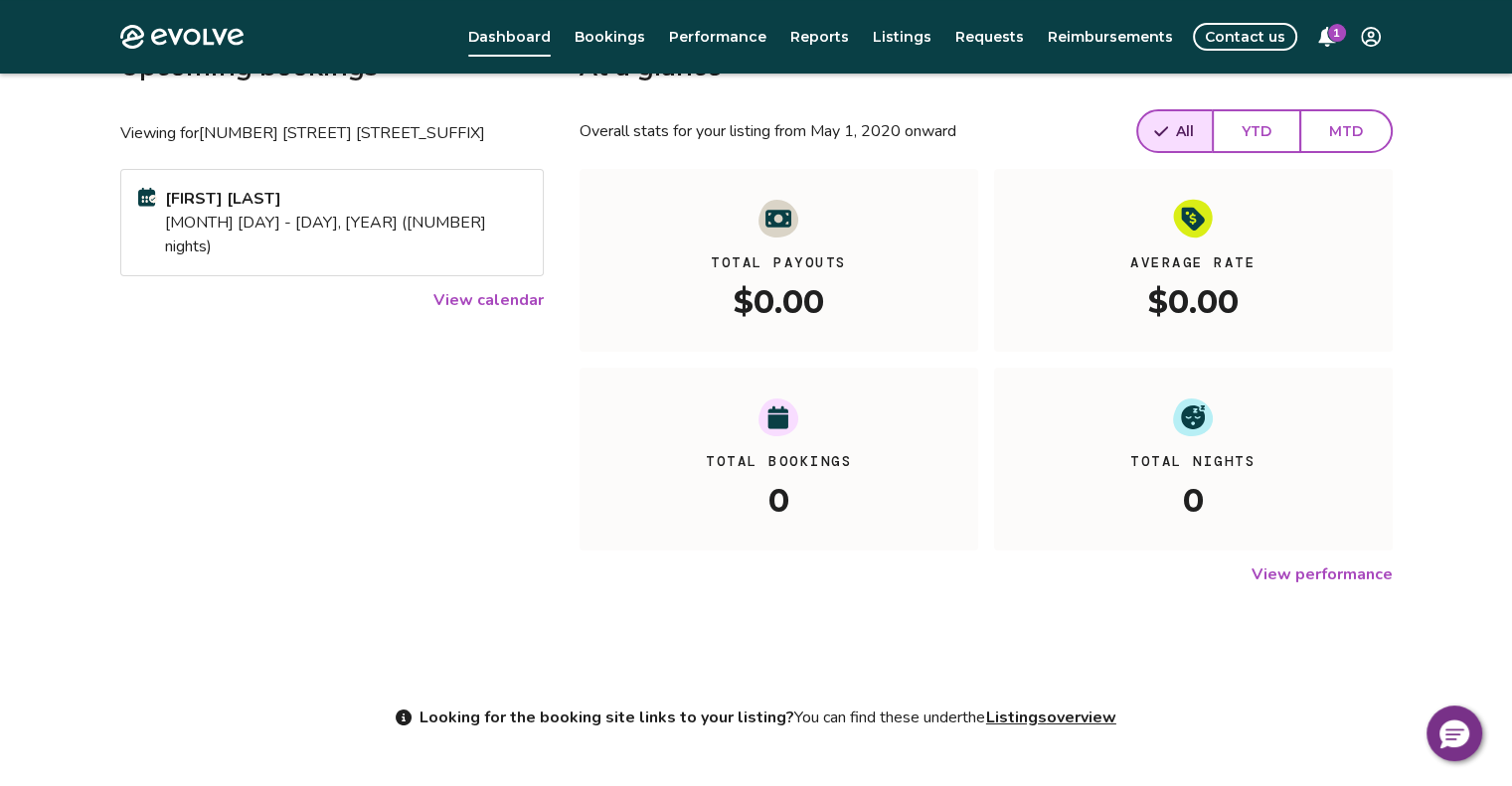 scroll, scrollTop: 0, scrollLeft: 0, axis: both 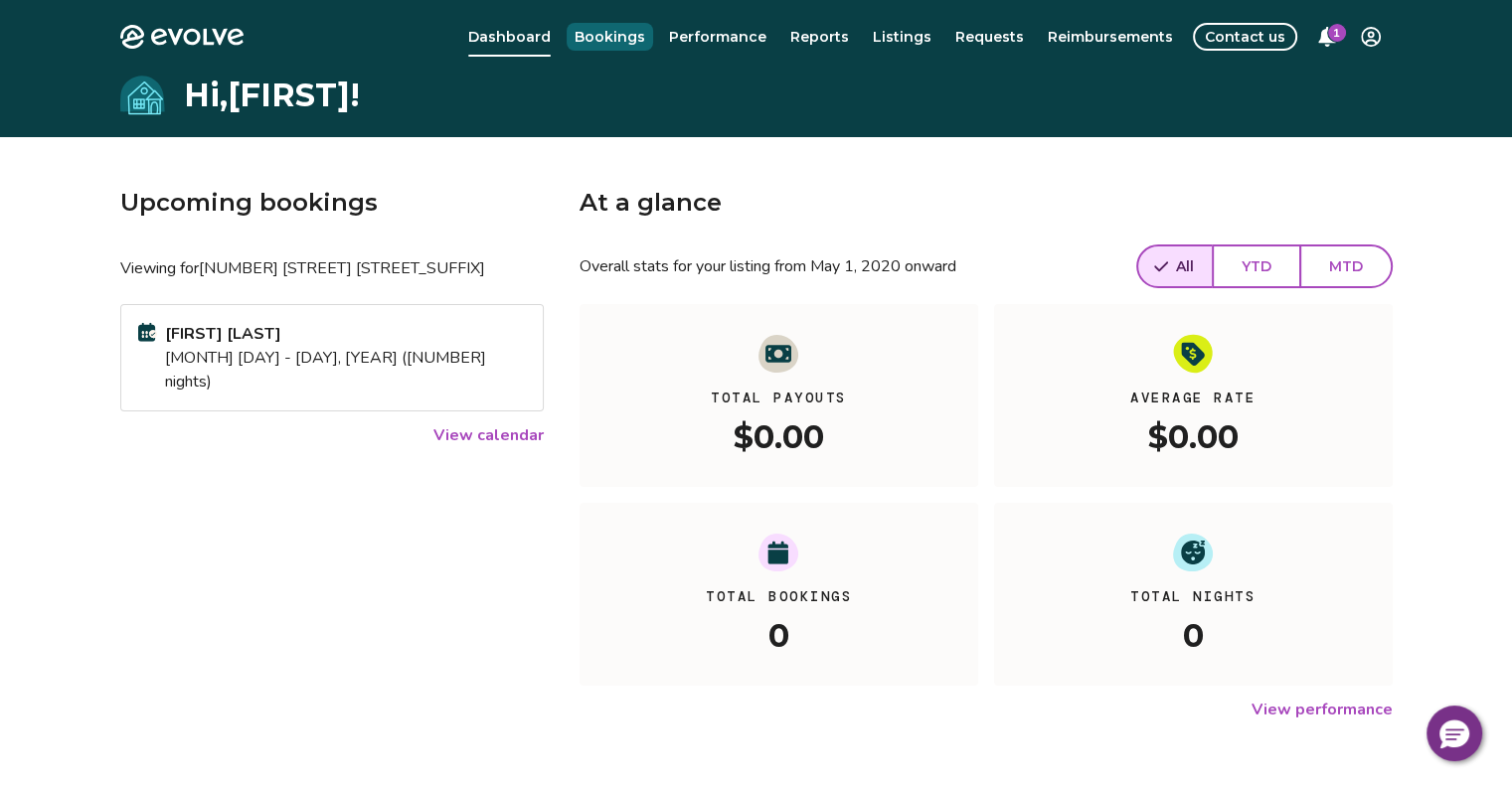 click on "Bookings" at bounding box center (609, 37) 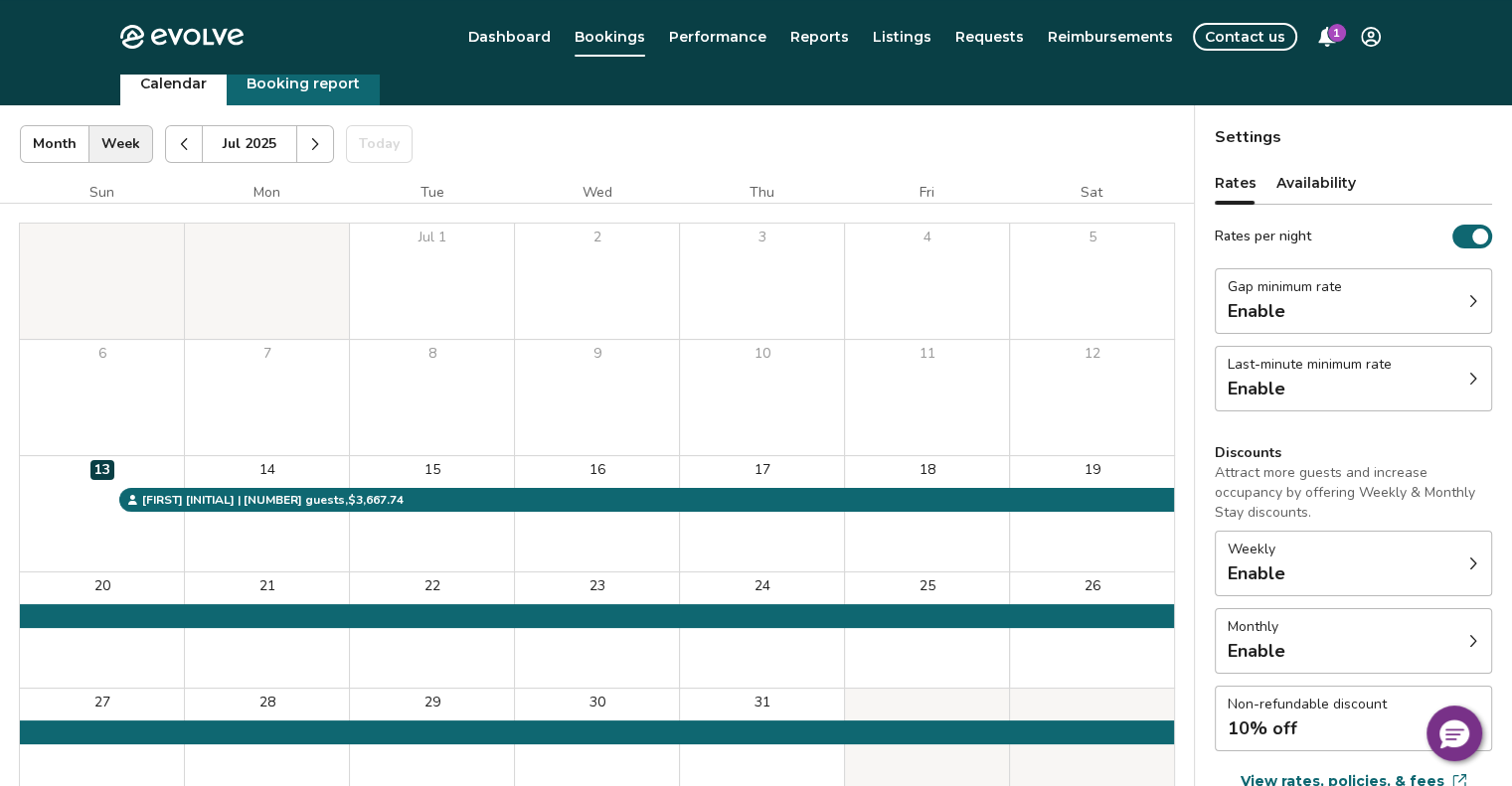 scroll, scrollTop: 0, scrollLeft: 0, axis: both 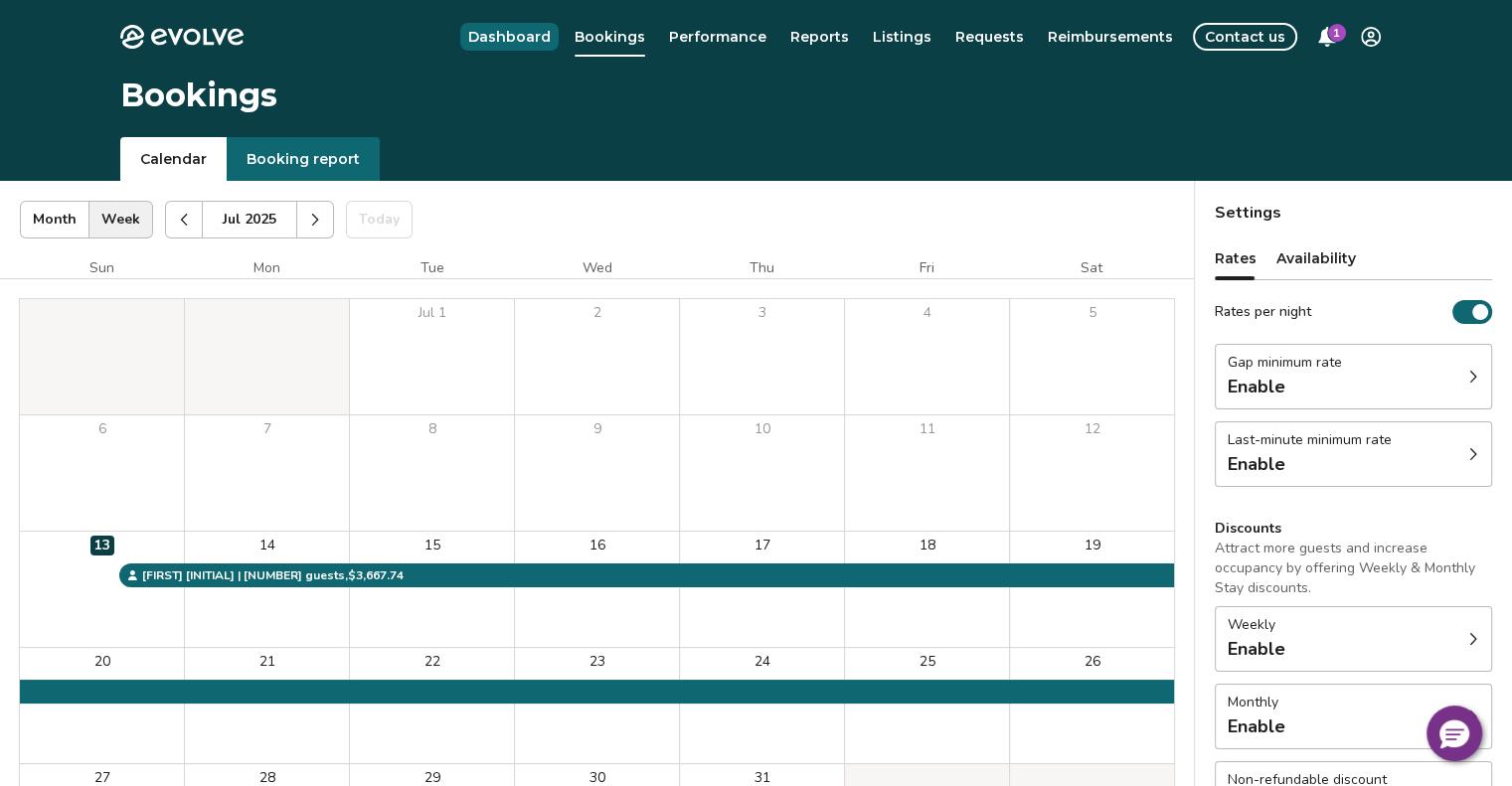 click on "Dashboard" at bounding box center (509, 37) 